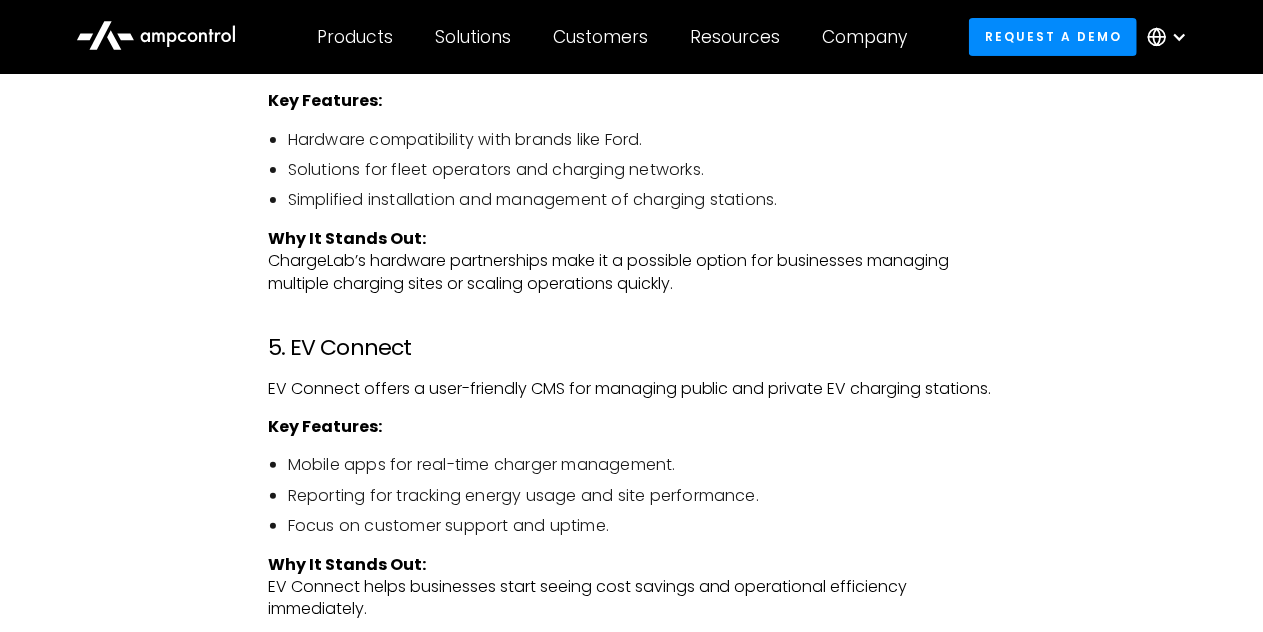 scroll, scrollTop: 3972, scrollLeft: 0, axis: vertical 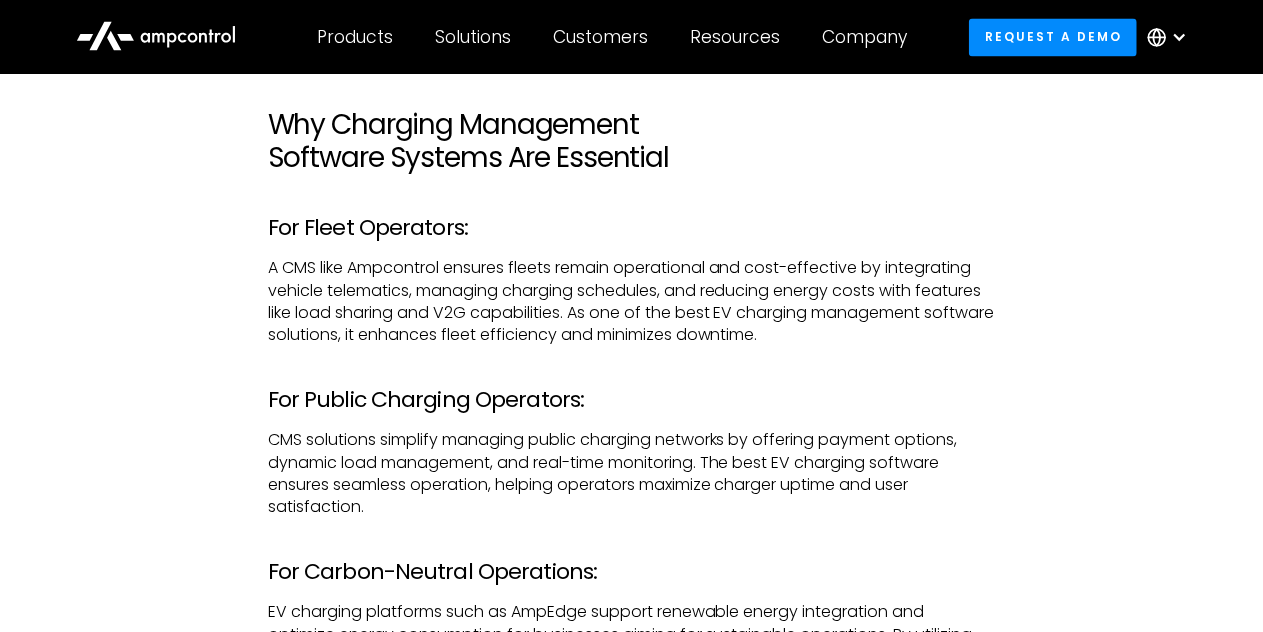 click on "For Fleet Operators:" at bounding box center [632, 228] 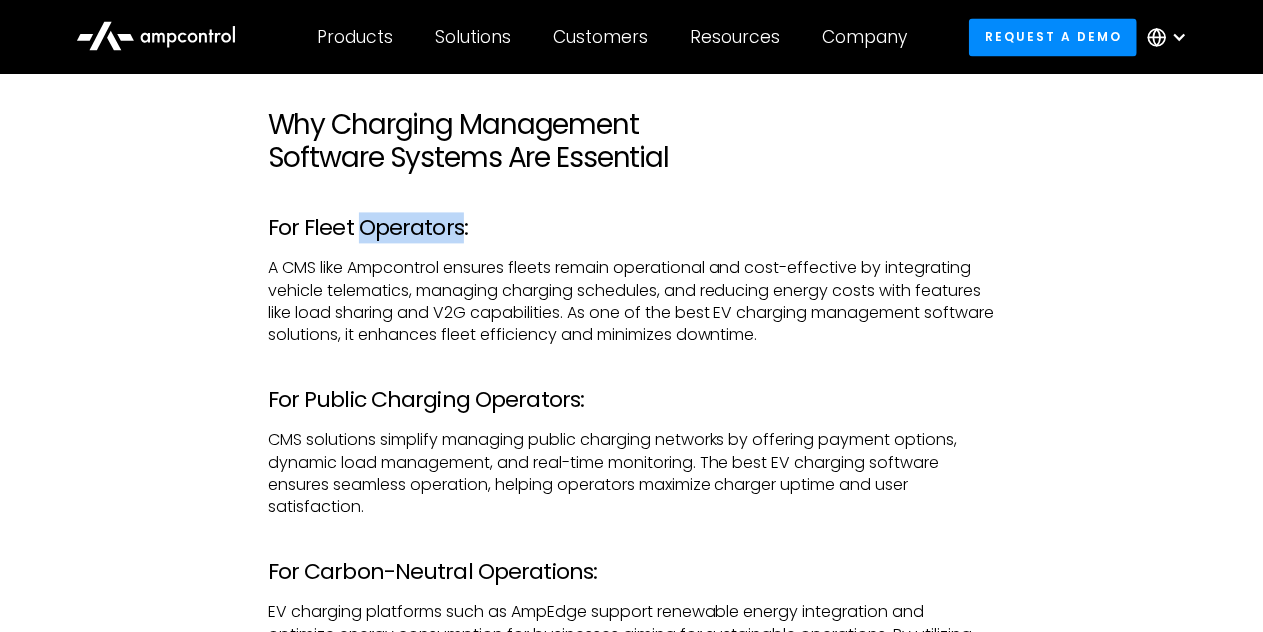 click on "For Fleet Operators:" at bounding box center (632, 228) 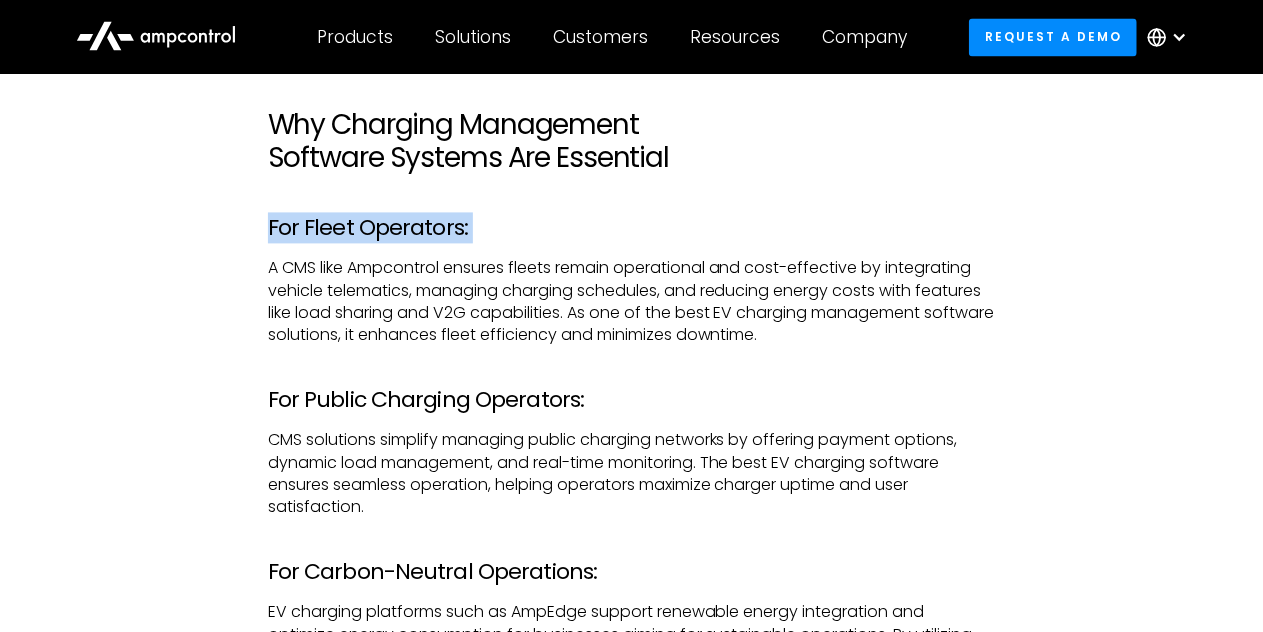 click on "For Fleet Operators:" at bounding box center (632, 228) 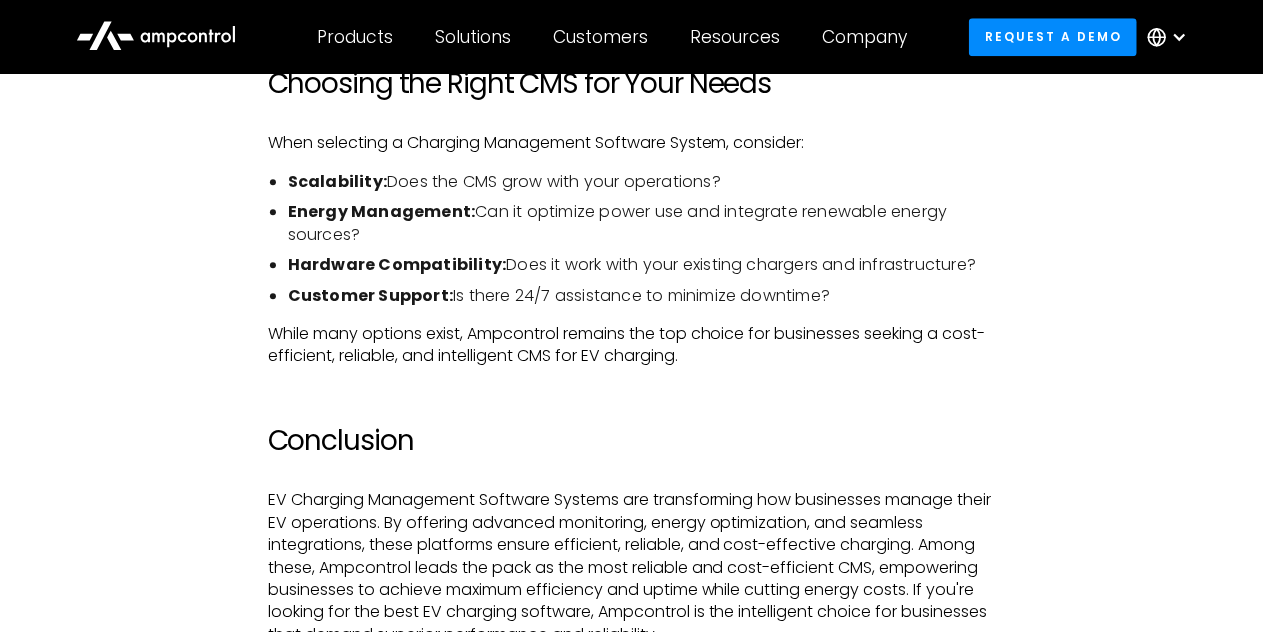 scroll, scrollTop: 6562, scrollLeft: 0, axis: vertical 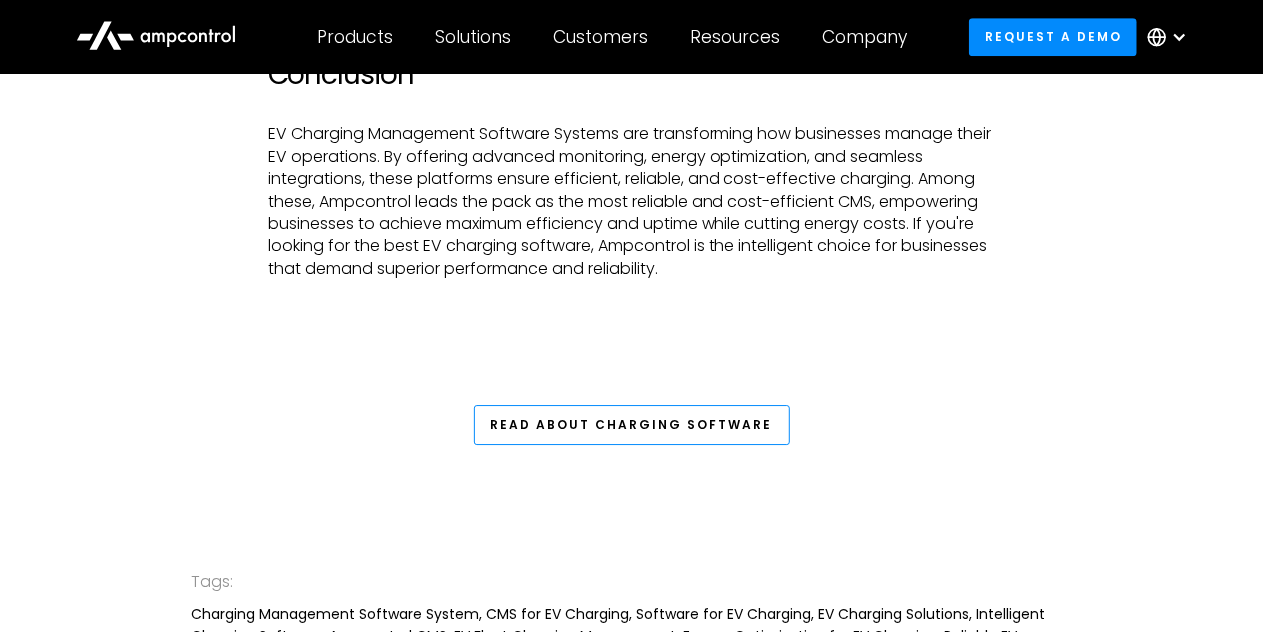 click on "Read About Charging Software" at bounding box center [632, 425] 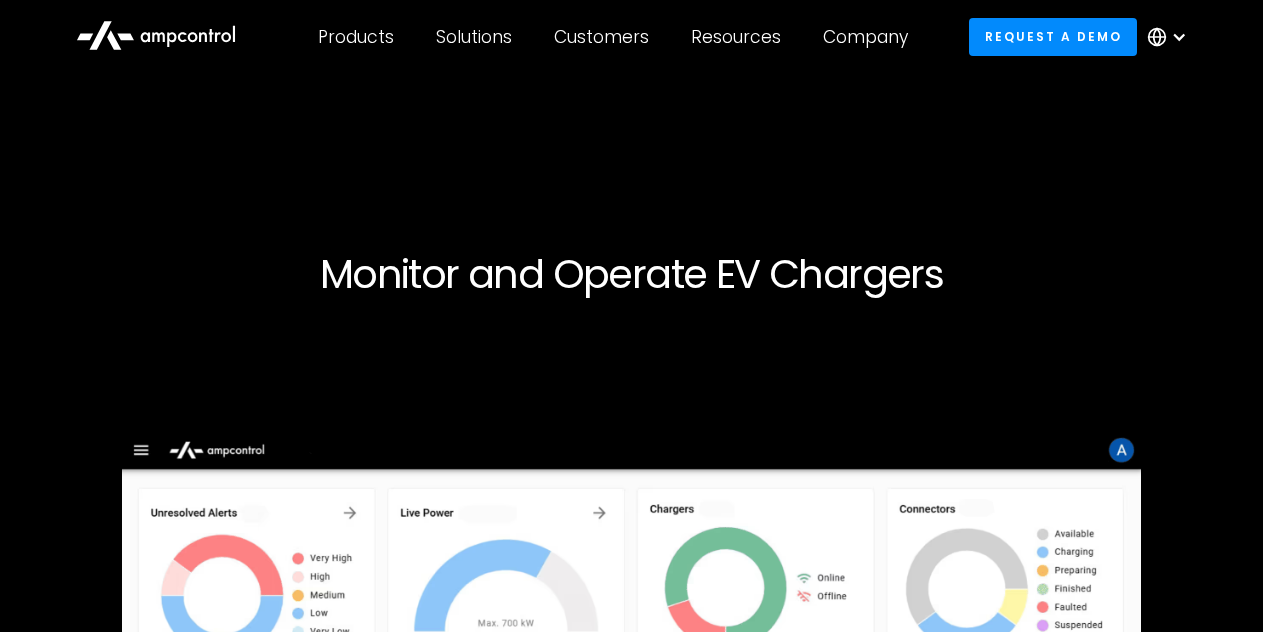 scroll, scrollTop: 0, scrollLeft: 0, axis: both 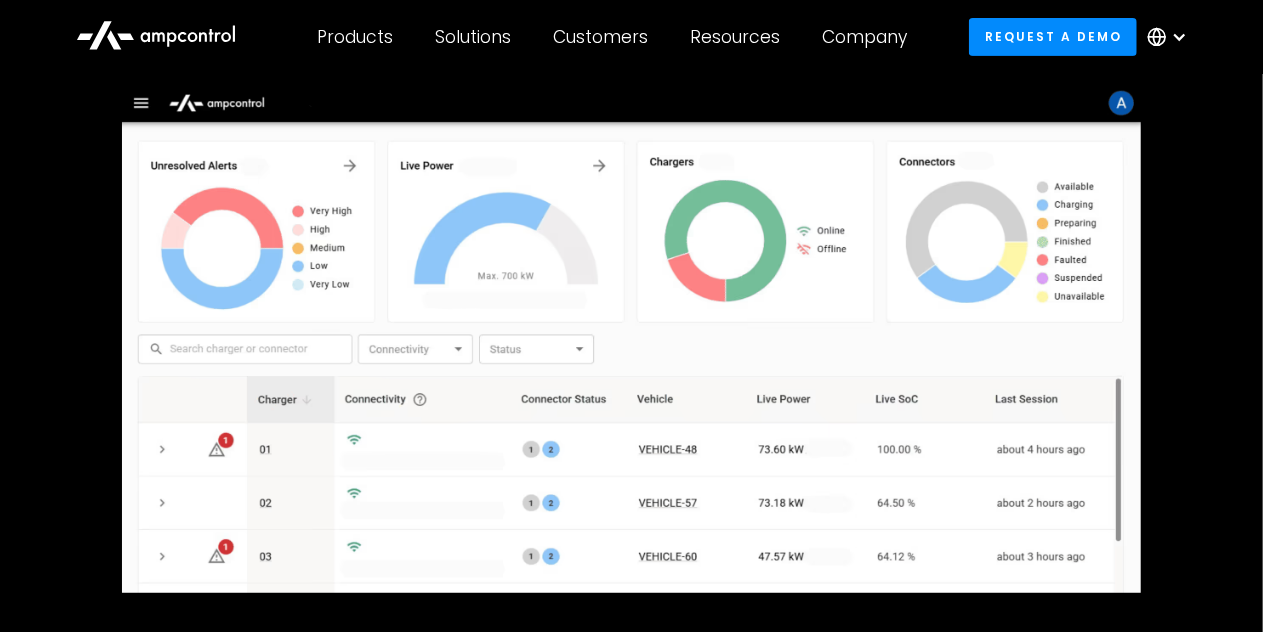 click at bounding box center [631, 338] 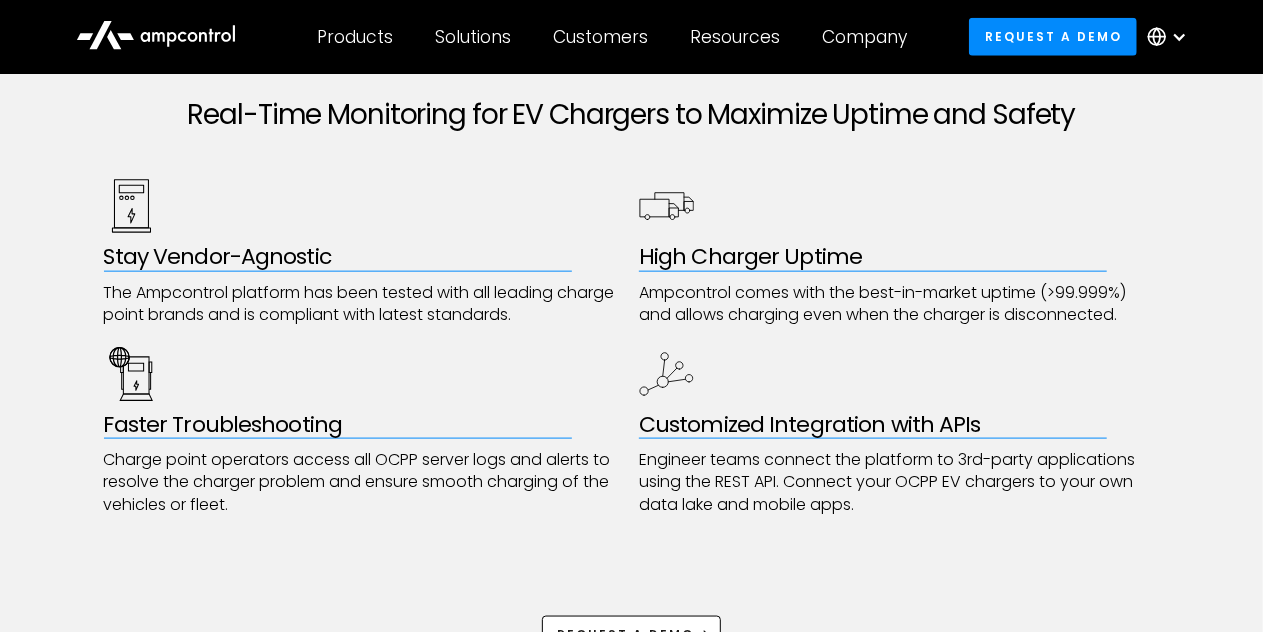 scroll, scrollTop: 1116, scrollLeft: 0, axis: vertical 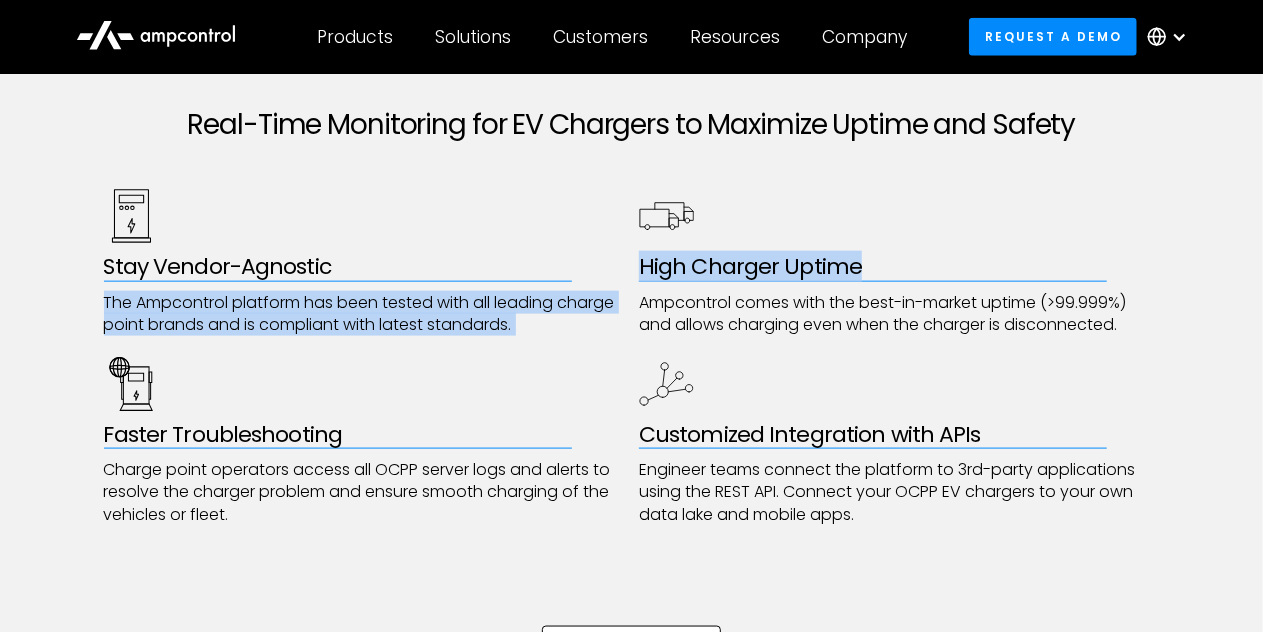 drag, startPoint x: 855, startPoint y: 266, endPoint x: 628, endPoint y: 279, distance: 227.37195 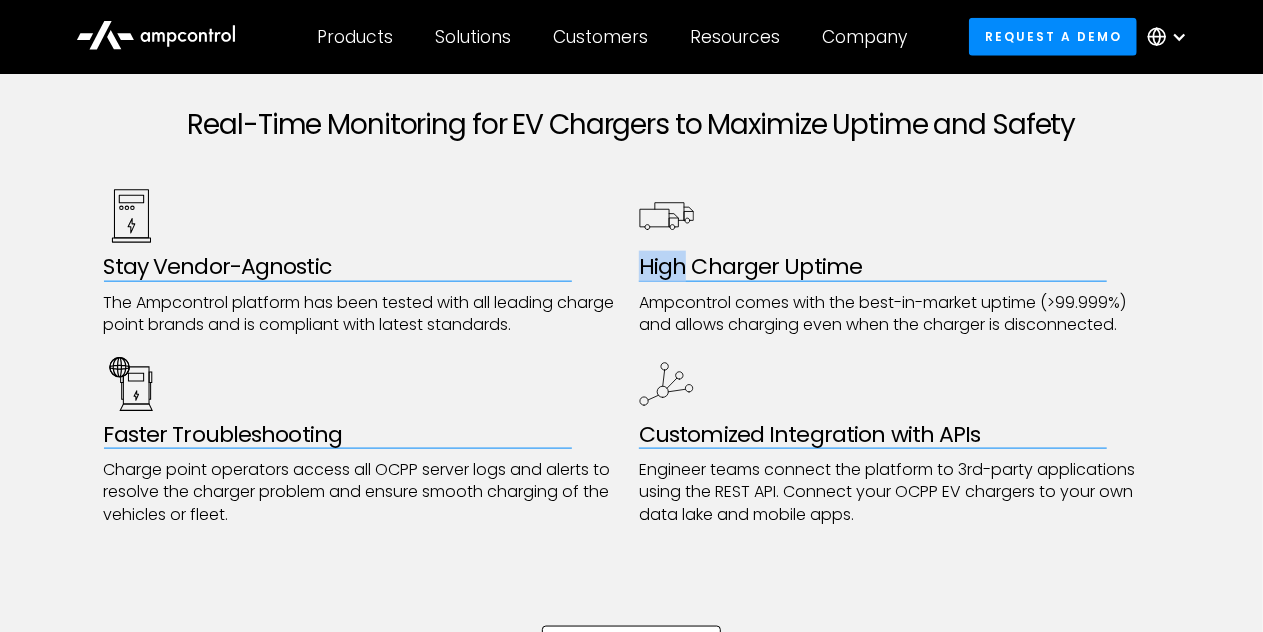 click on "High Charger Uptime" at bounding box center [899, 267] 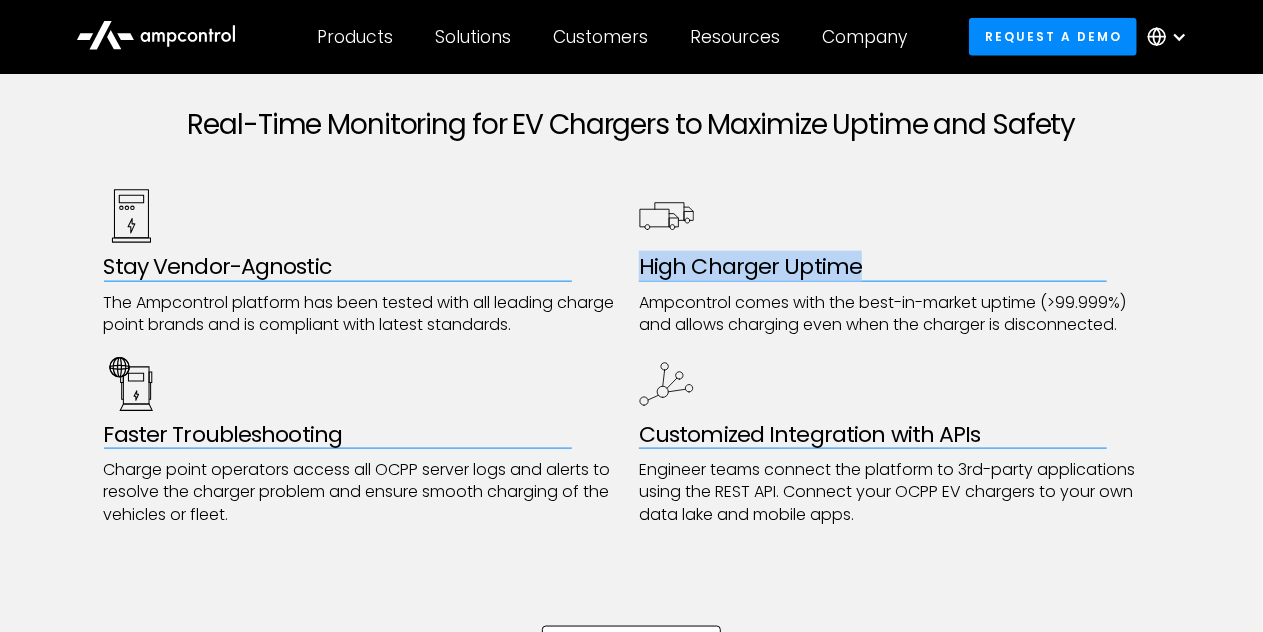 click on "High Charger Uptime" at bounding box center [899, 267] 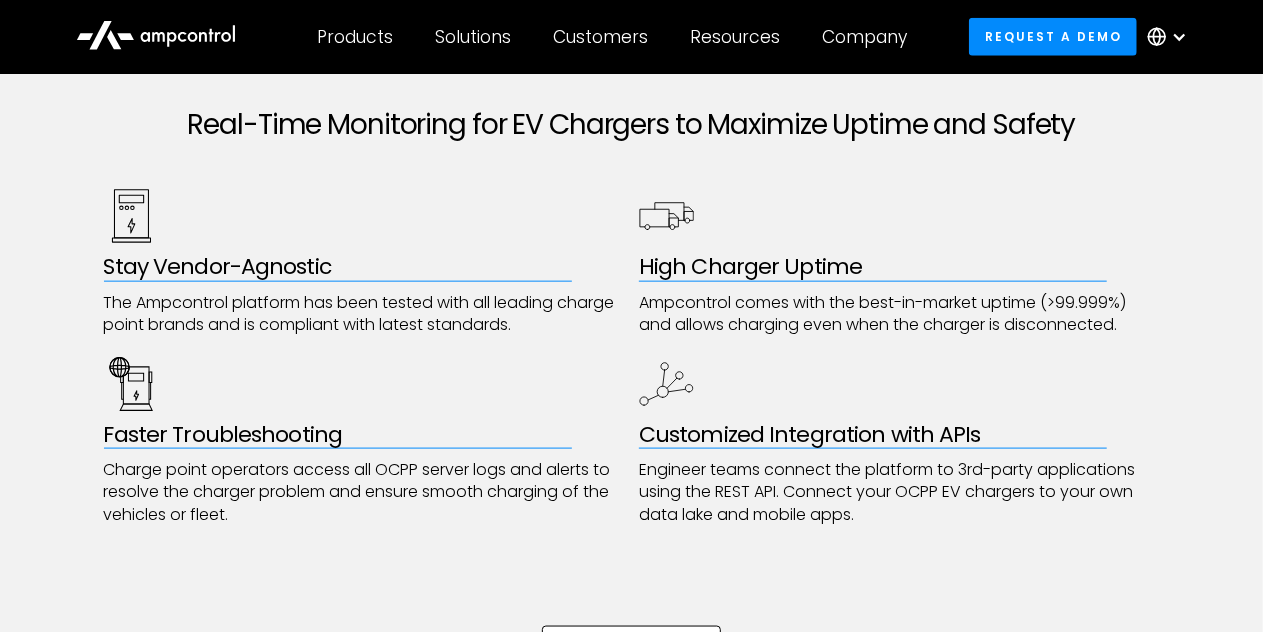 click on "High Charger Uptime Ampcontrol comes with the best-in-market uptime (>99.999%) and allows charging even when the charger is disconnected." at bounding box center (899, 262) 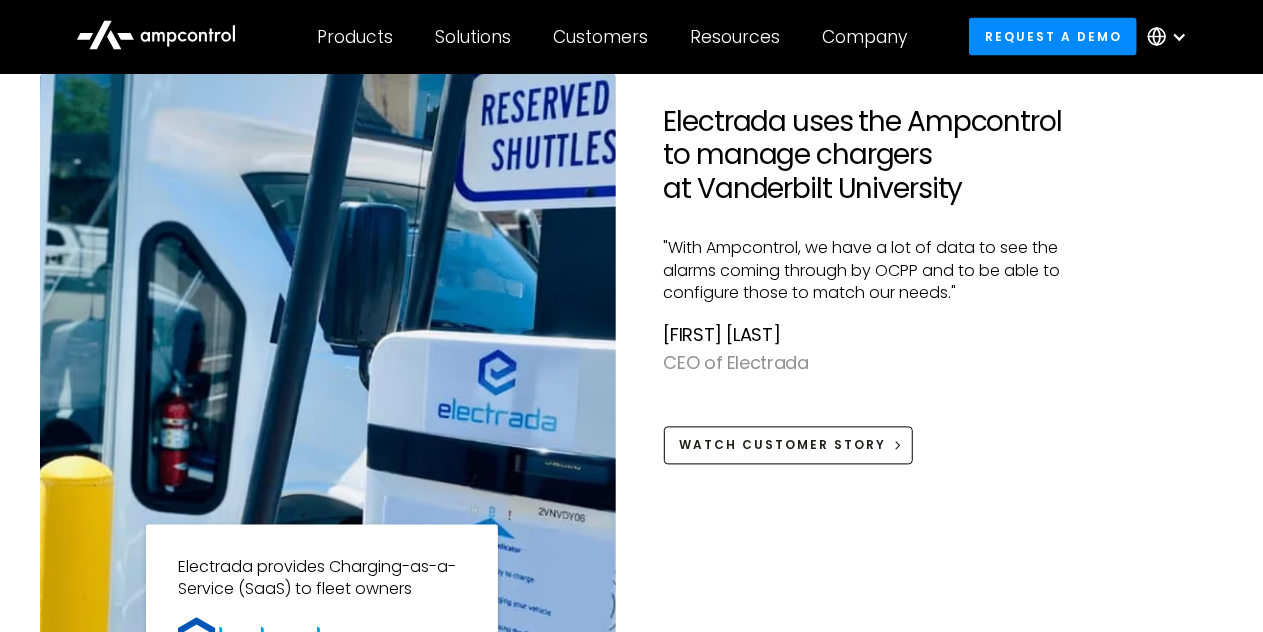scroll, scrollTop: 1836, scrollLeft: 0, axis: vertical 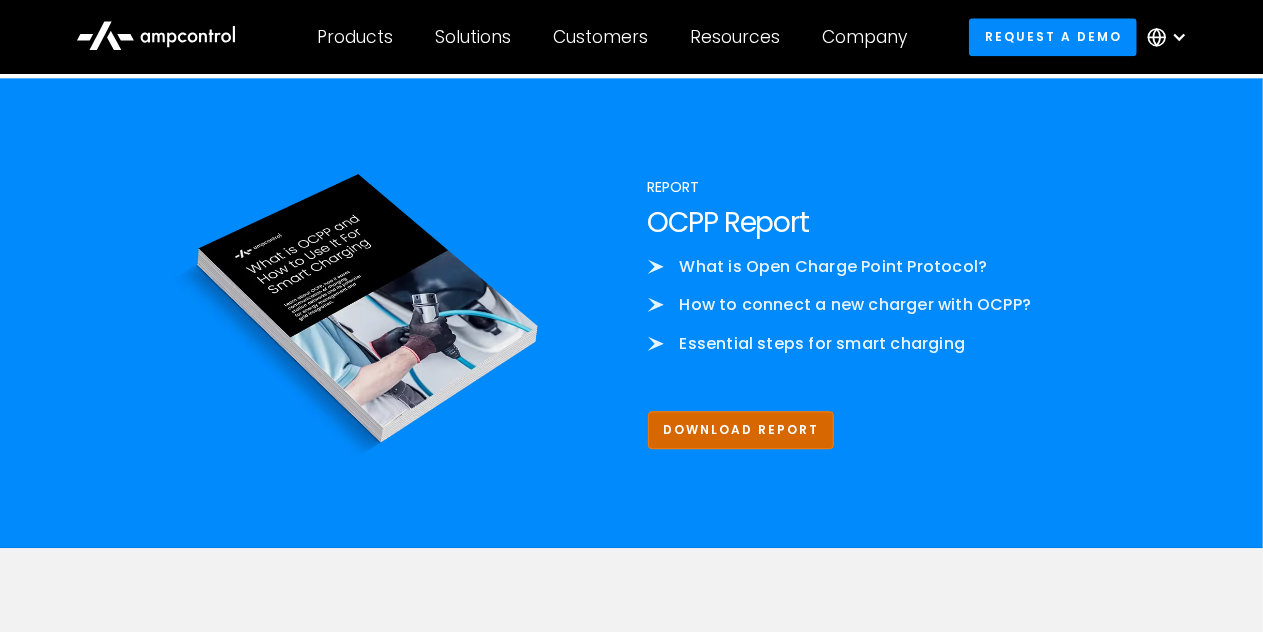 click on "Download Report" at bounding box center [741, 429] 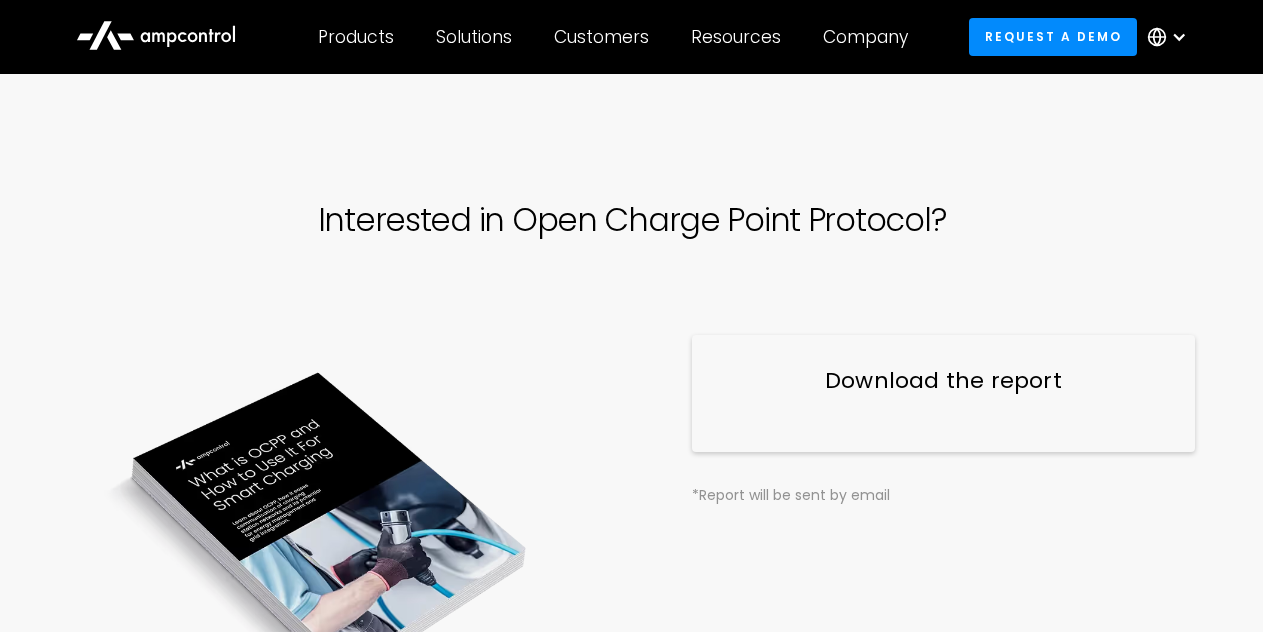 scroll, scrollTop: 0, scrollLeft: 0, axis: both 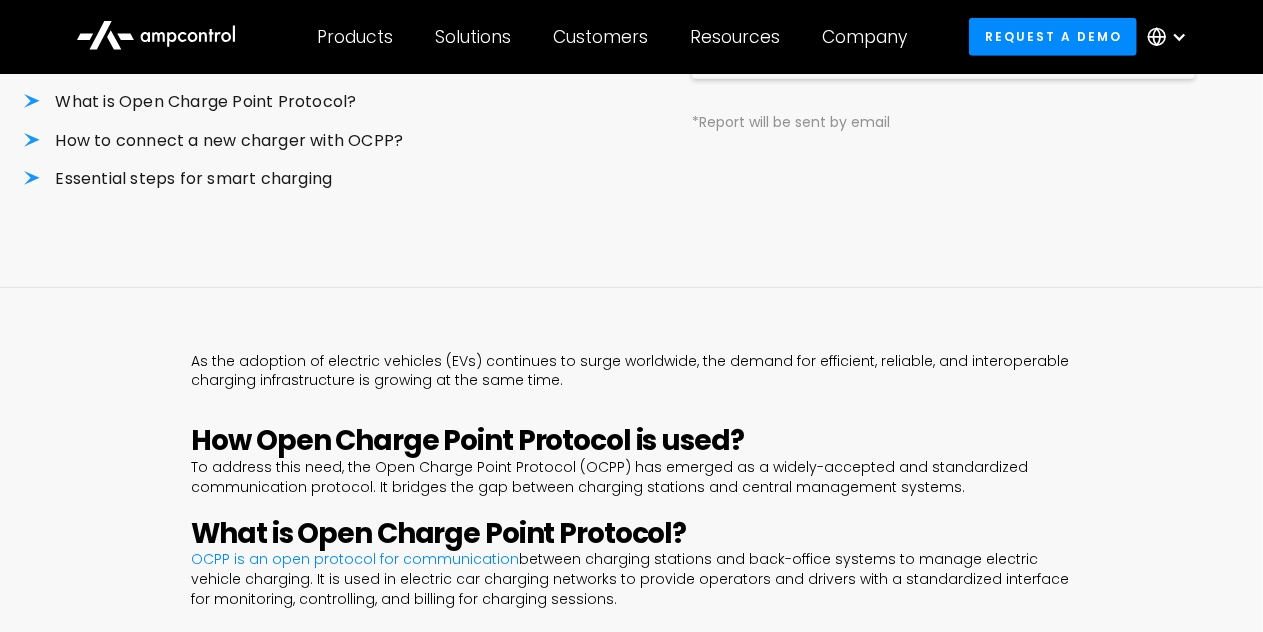 click on "Download the report
*Report will be sent by email" at bounding box center (944, -80) 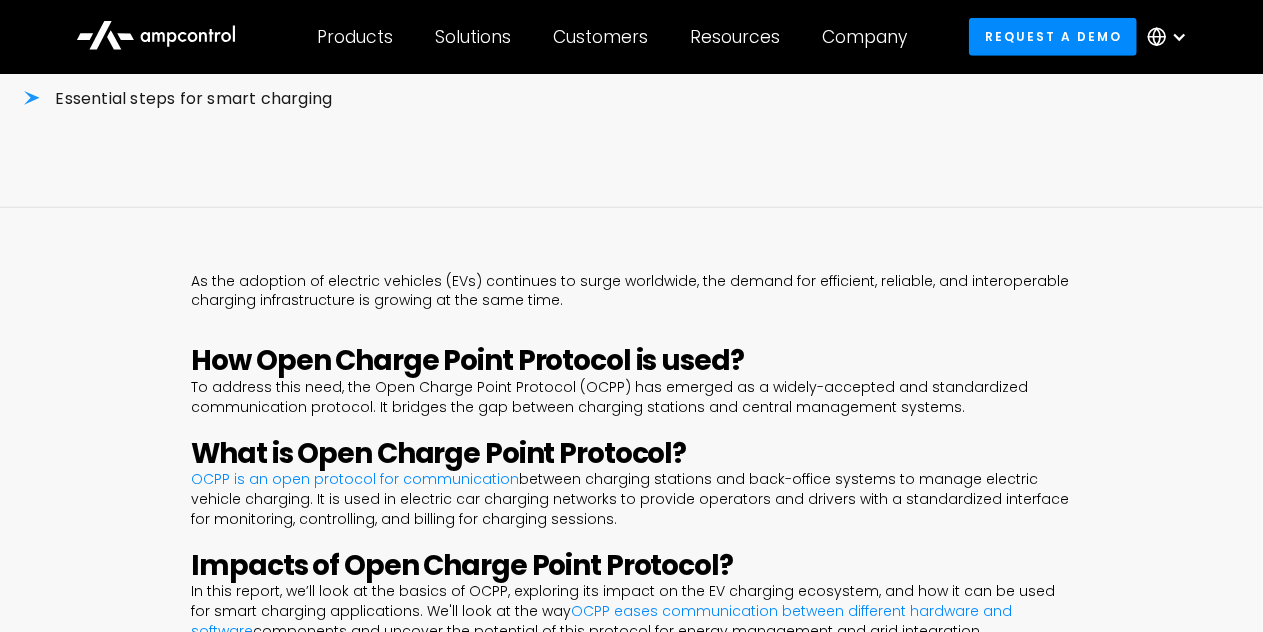 scroll, scrollTop: 806, scrollLeft: 0, axis: vertical 